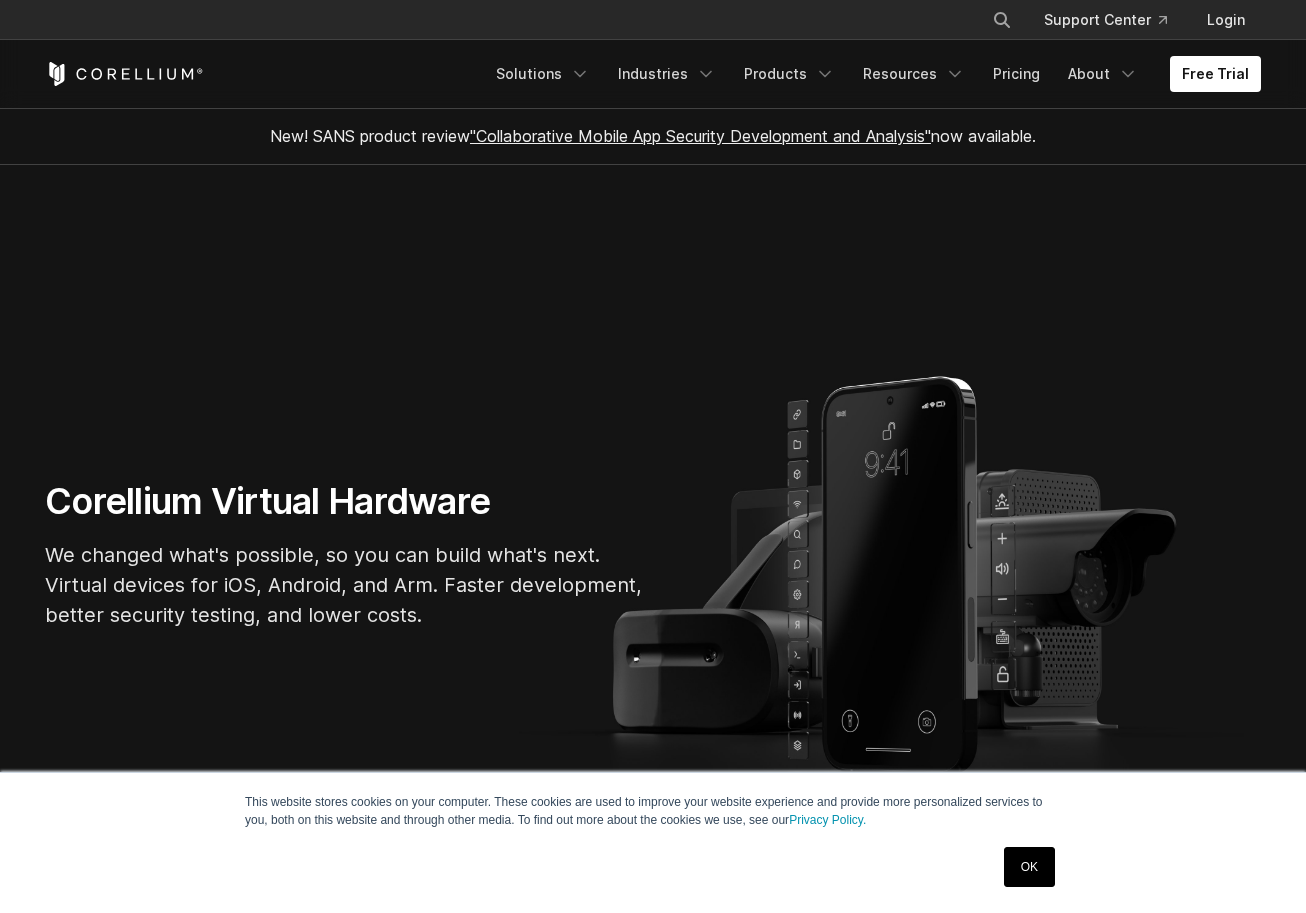 scroll, scrollTop: 100, scrollLeft: 0, axis: vertical 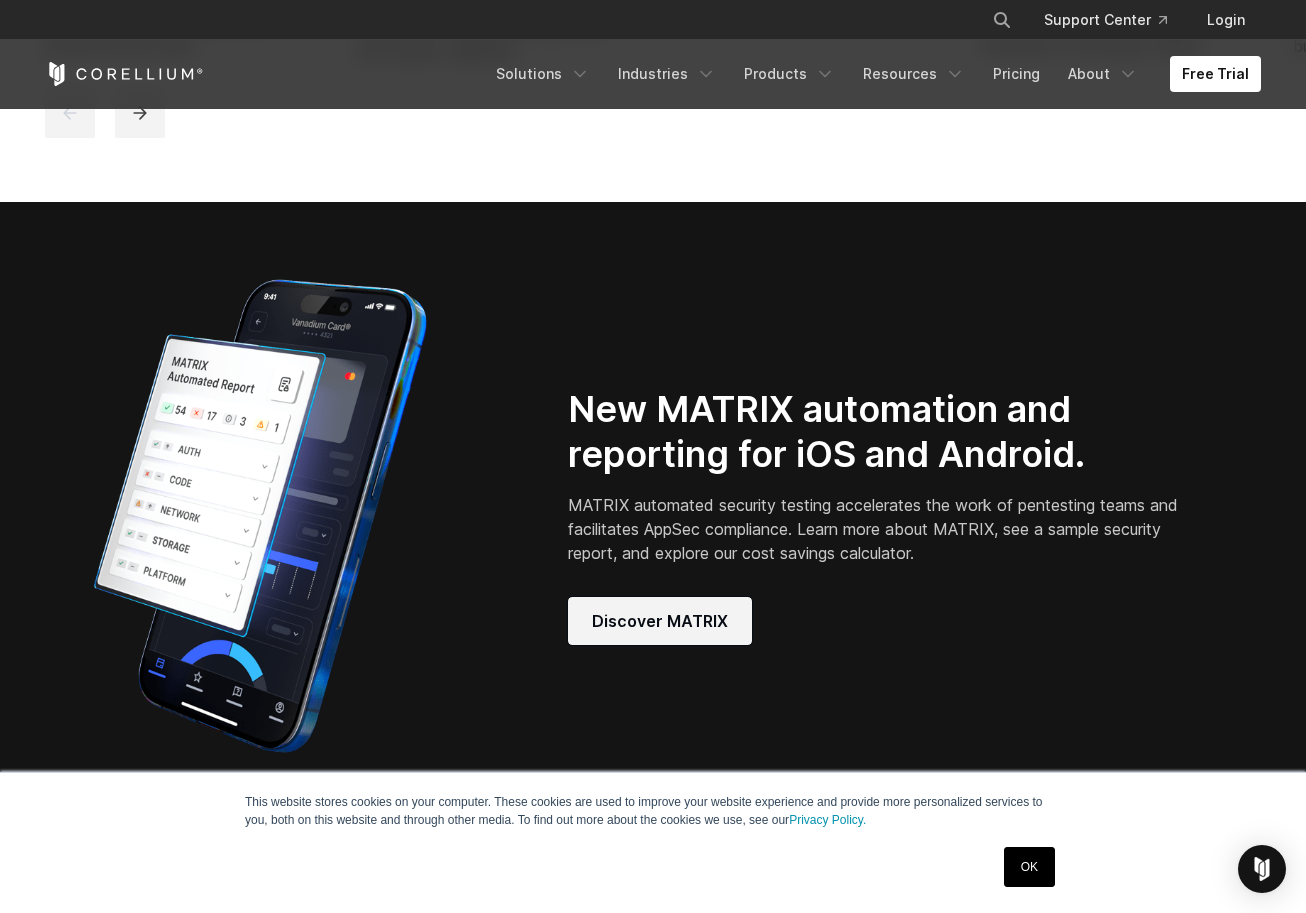 click on "Discover MATRIX" at bounding box center [660, 621] 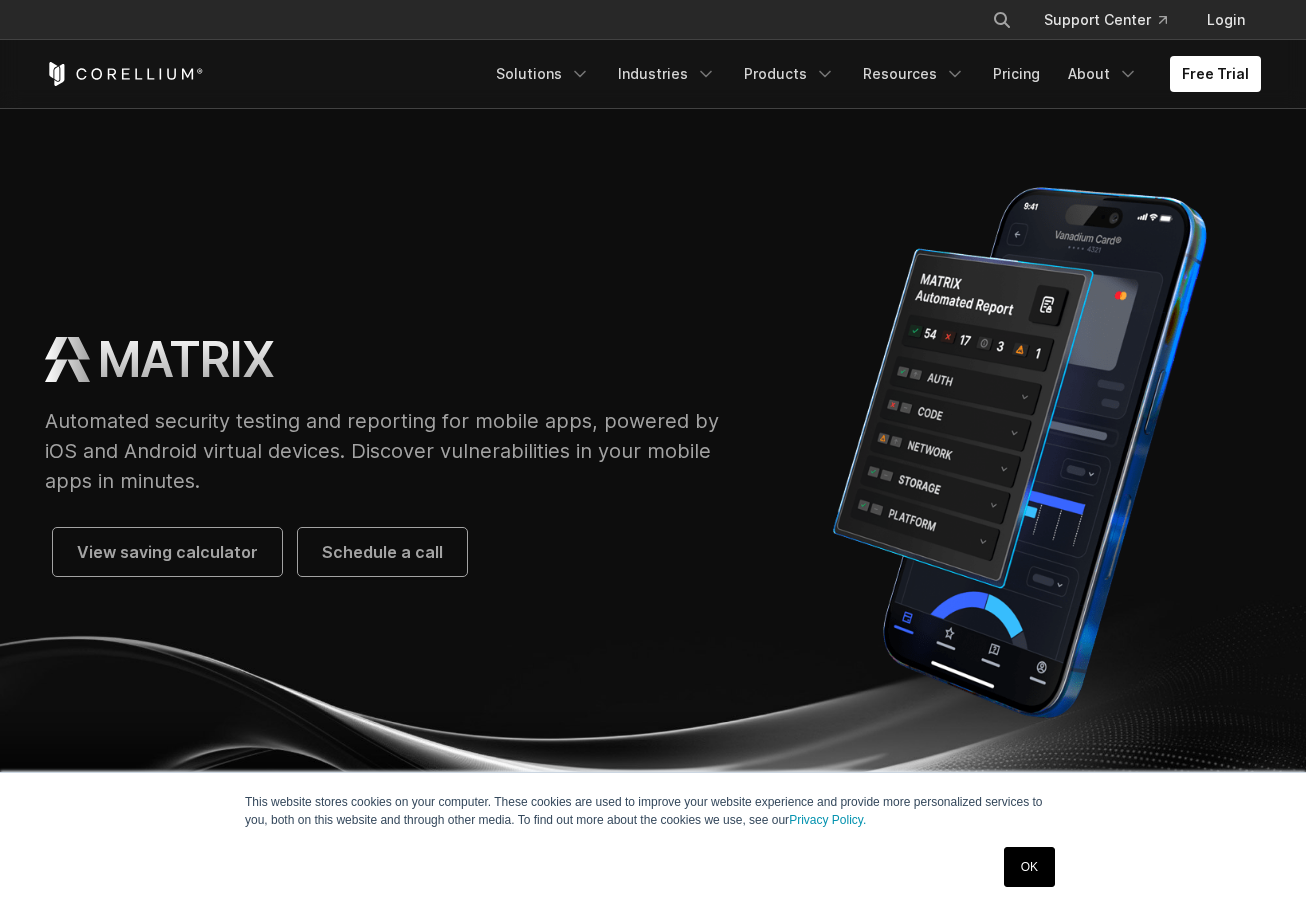 scroll, scrollTop: 0, scrollLeft: 0, axis: both 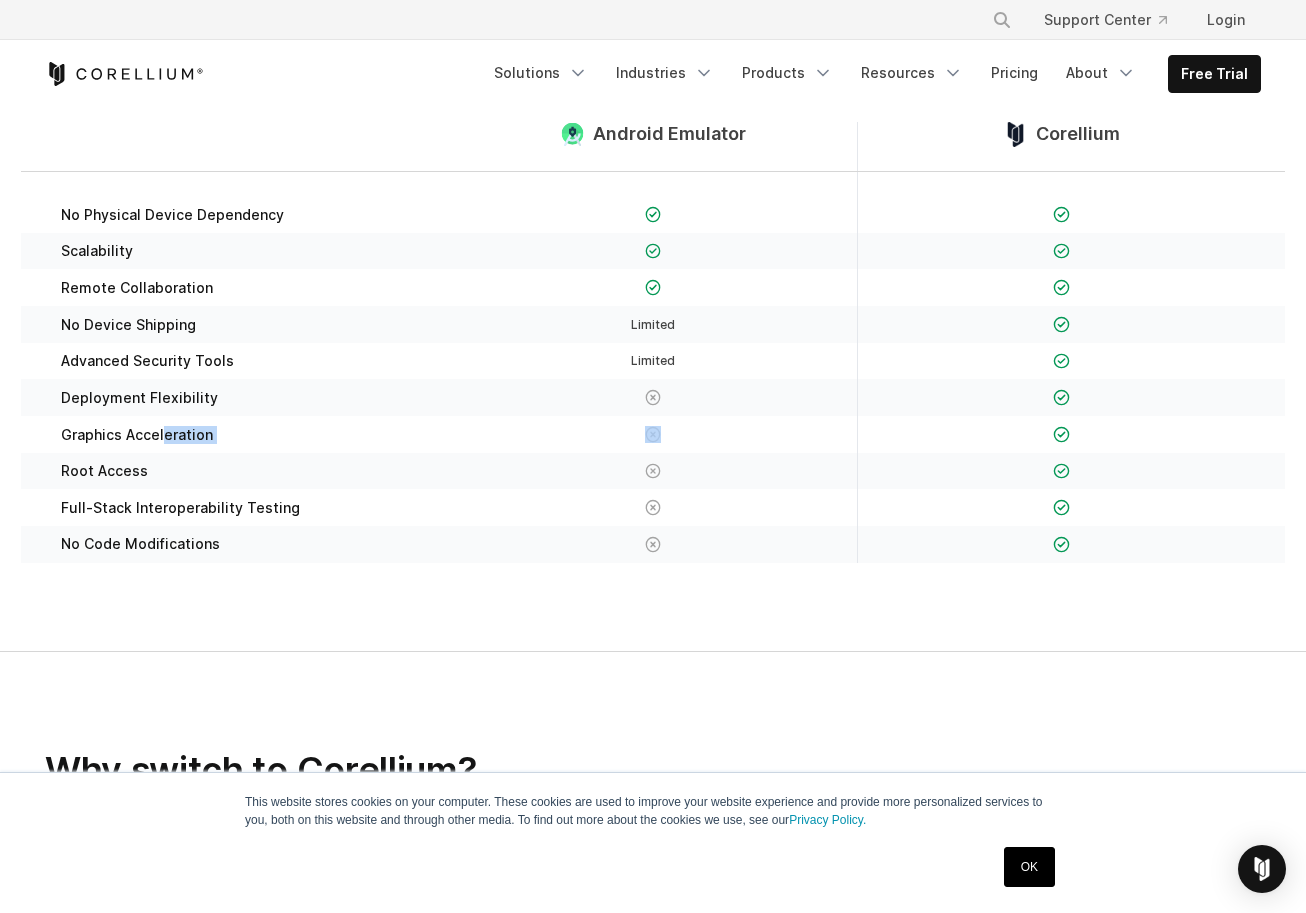drag, startPoint x: 162, startPoint y: 432, endPoint x: 602, endPoint y: 455, distance: 440.60074 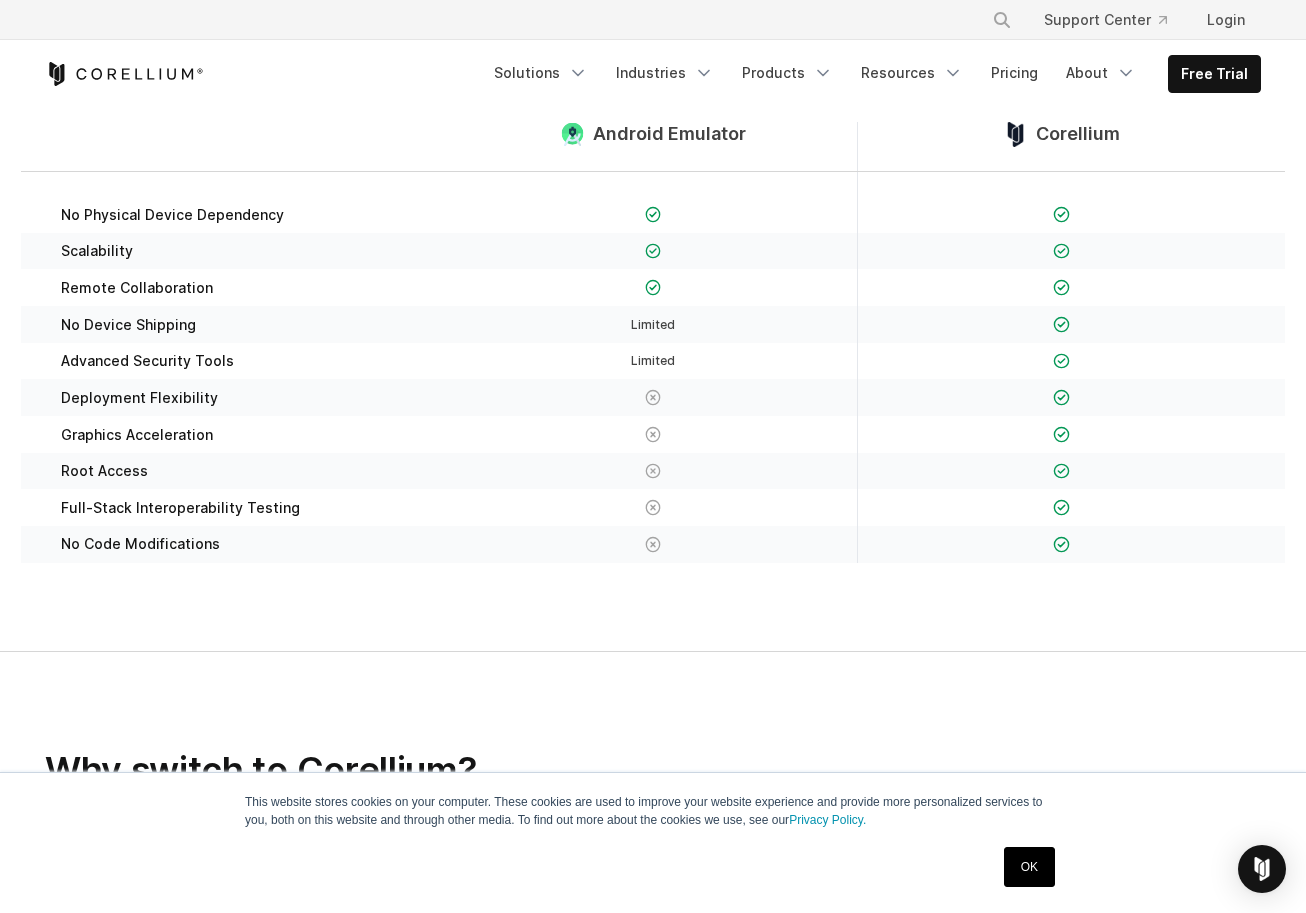 click on "Root Access" at bounding box center (245, 471) 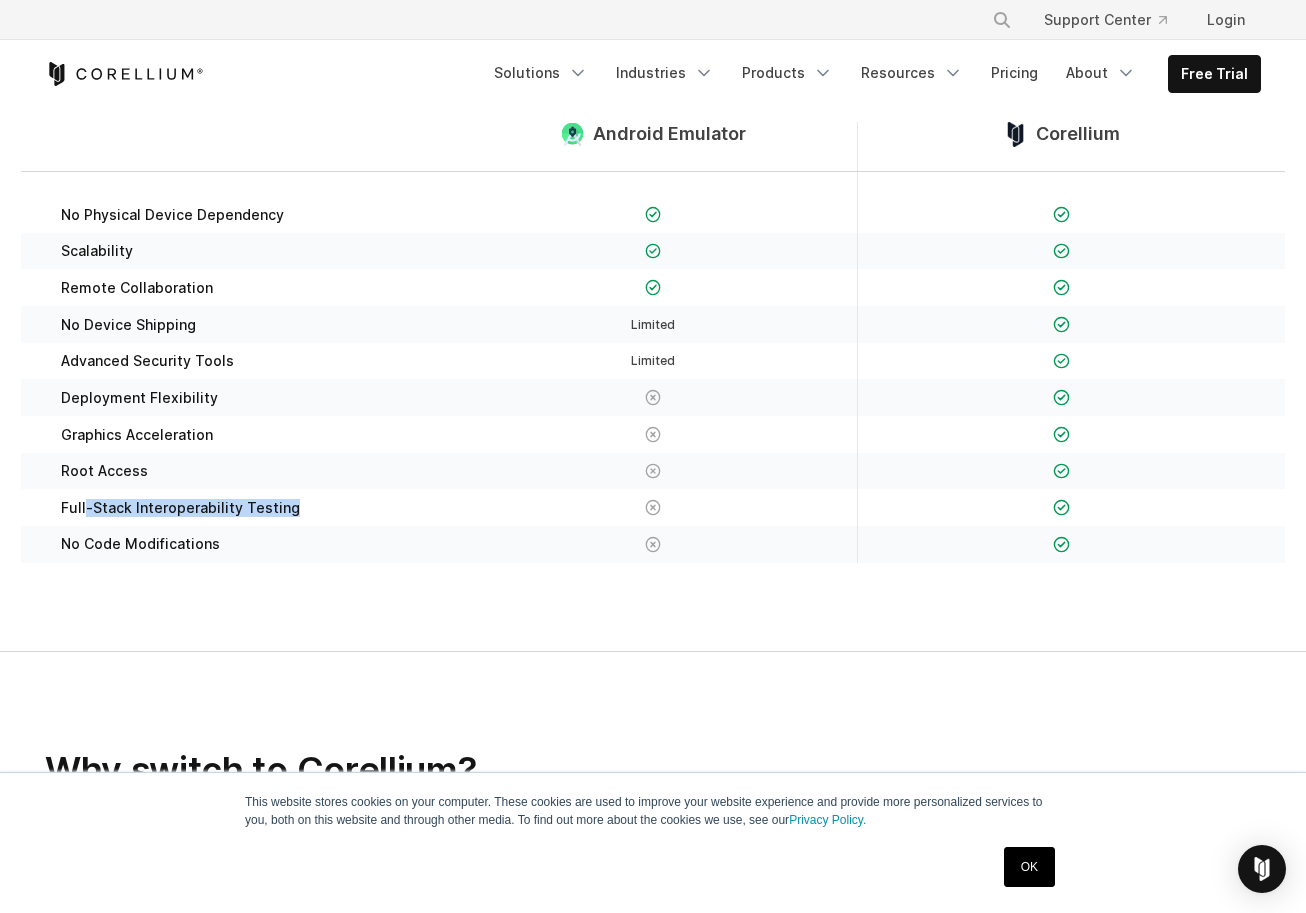drag, startPoint x: 85, startPoint y: 509, endPoint x: 448, endPoint y: 509, distance: 363 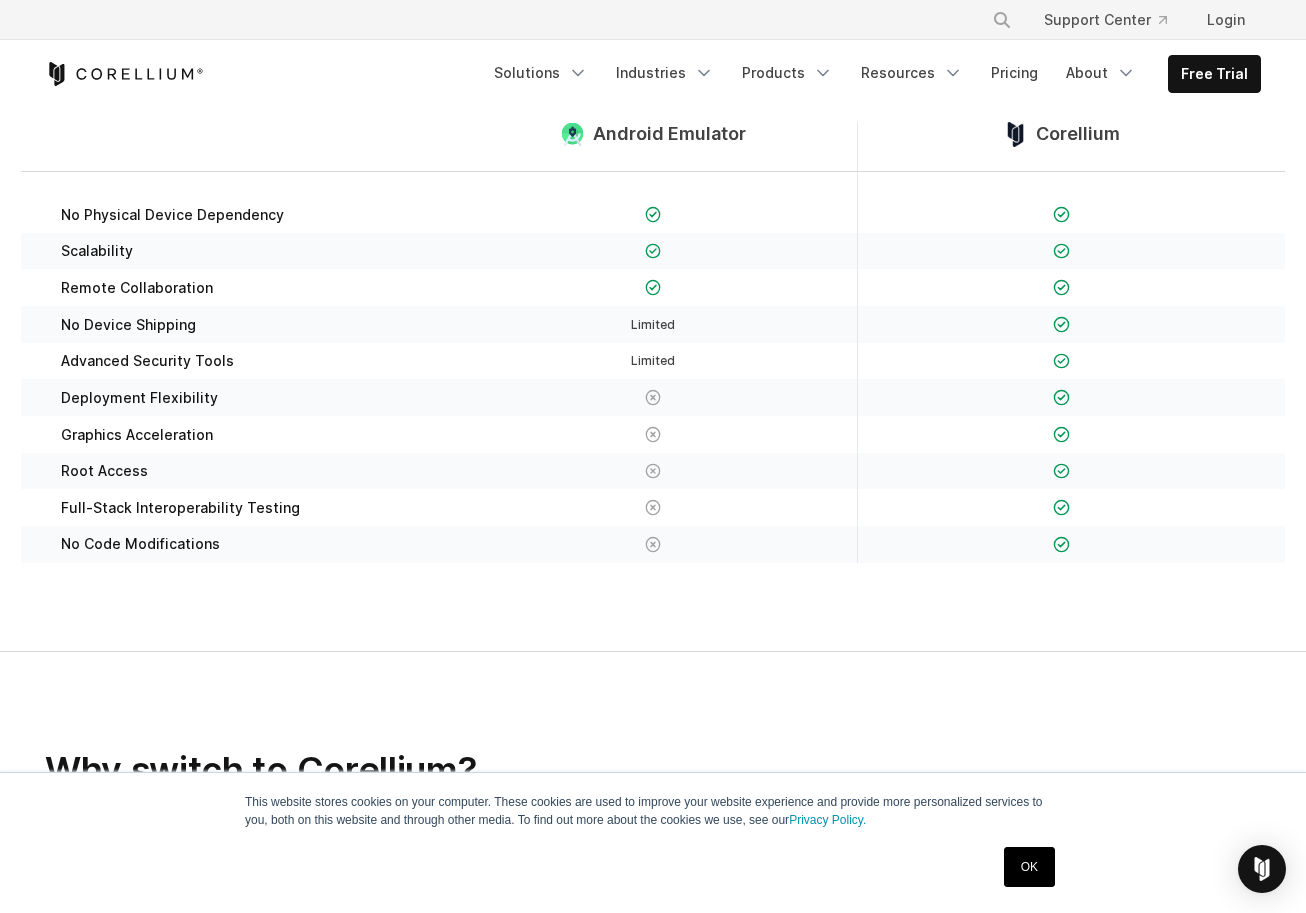 click on "Full-Stack Interoperability Testing" at bounding box center [180, 508] 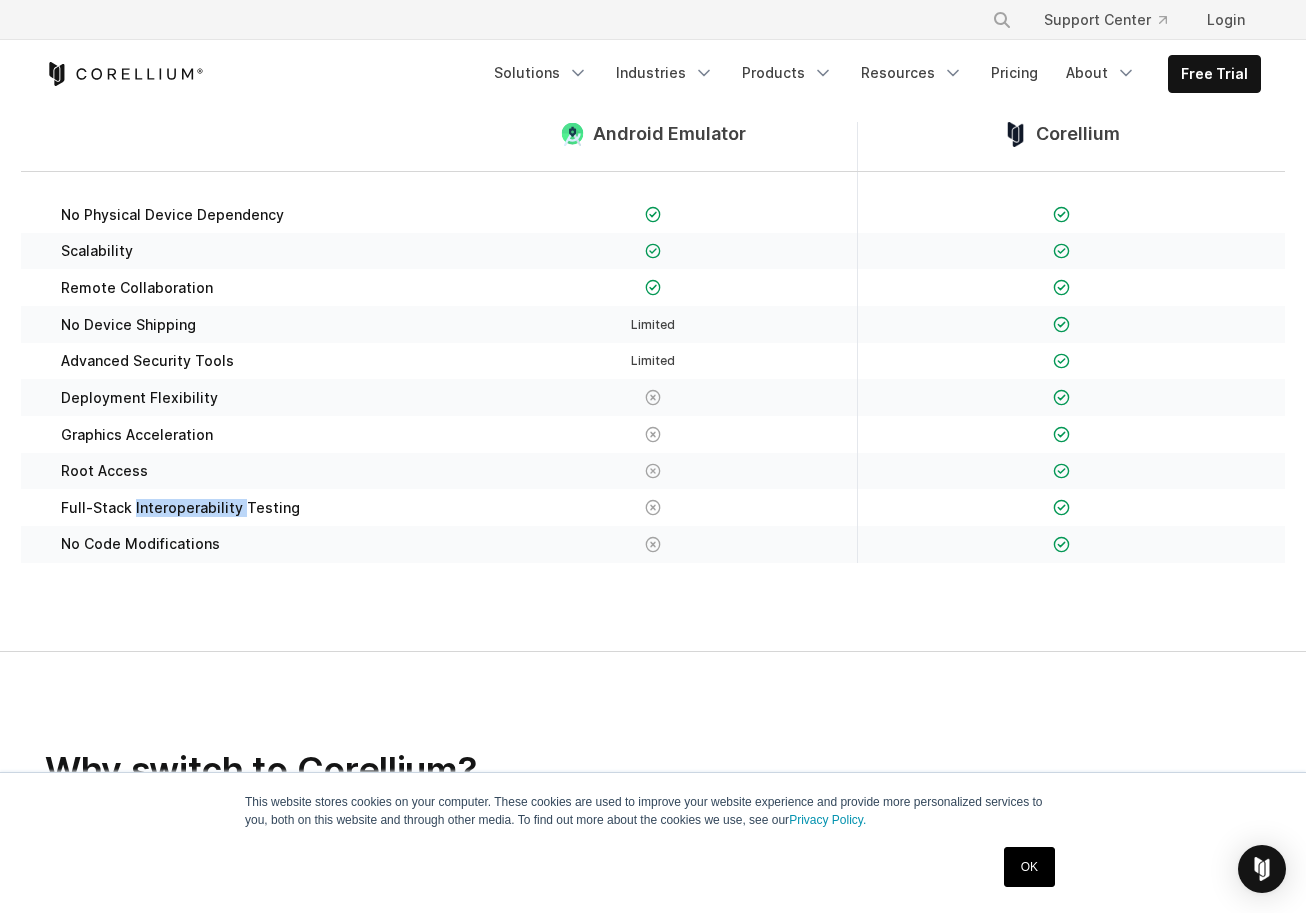 click on "Full-Stack Interoperability Testing" at bounding box center (180, 508) 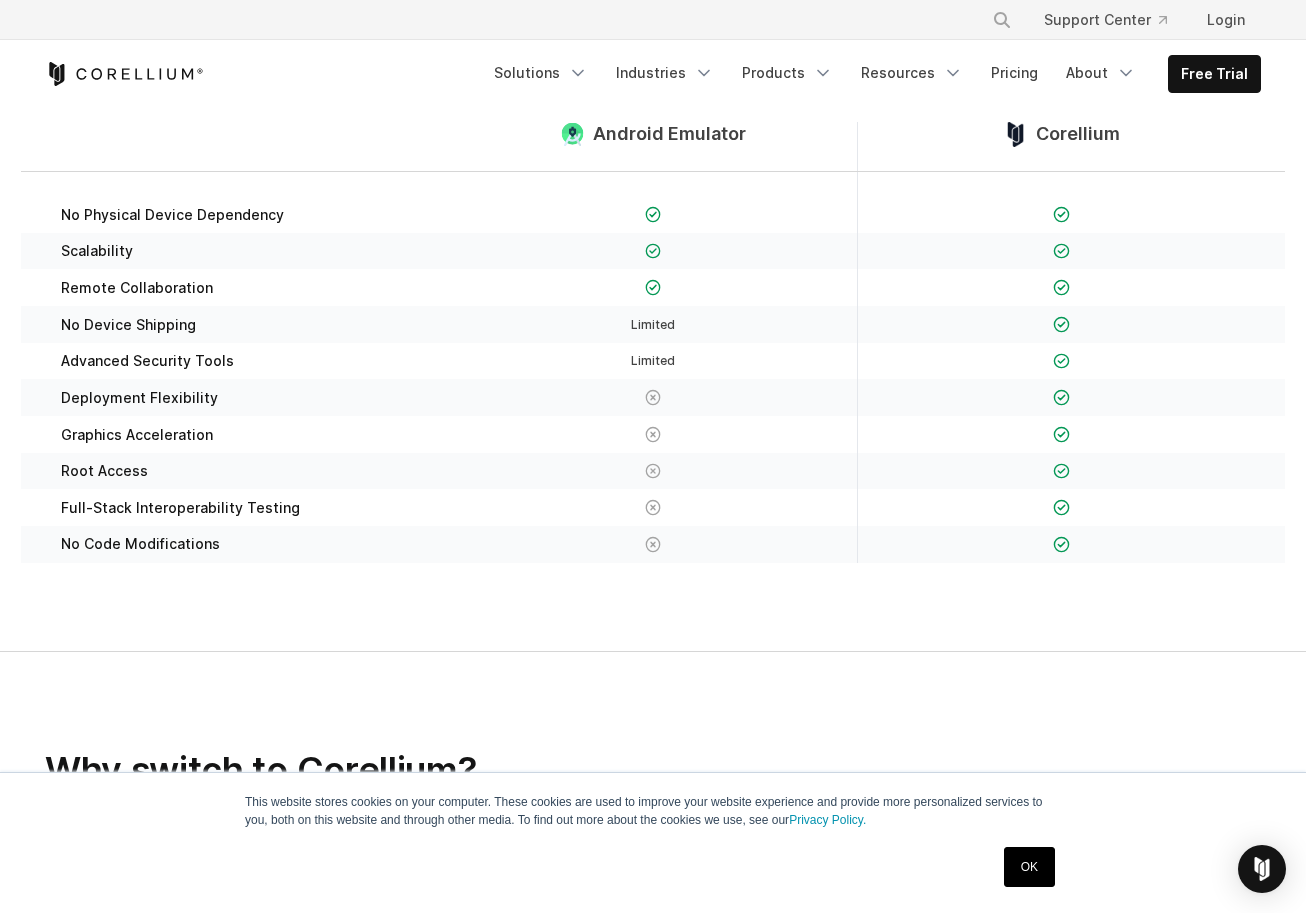 click on "No Code Modifications" at bounding box center [245, 544] 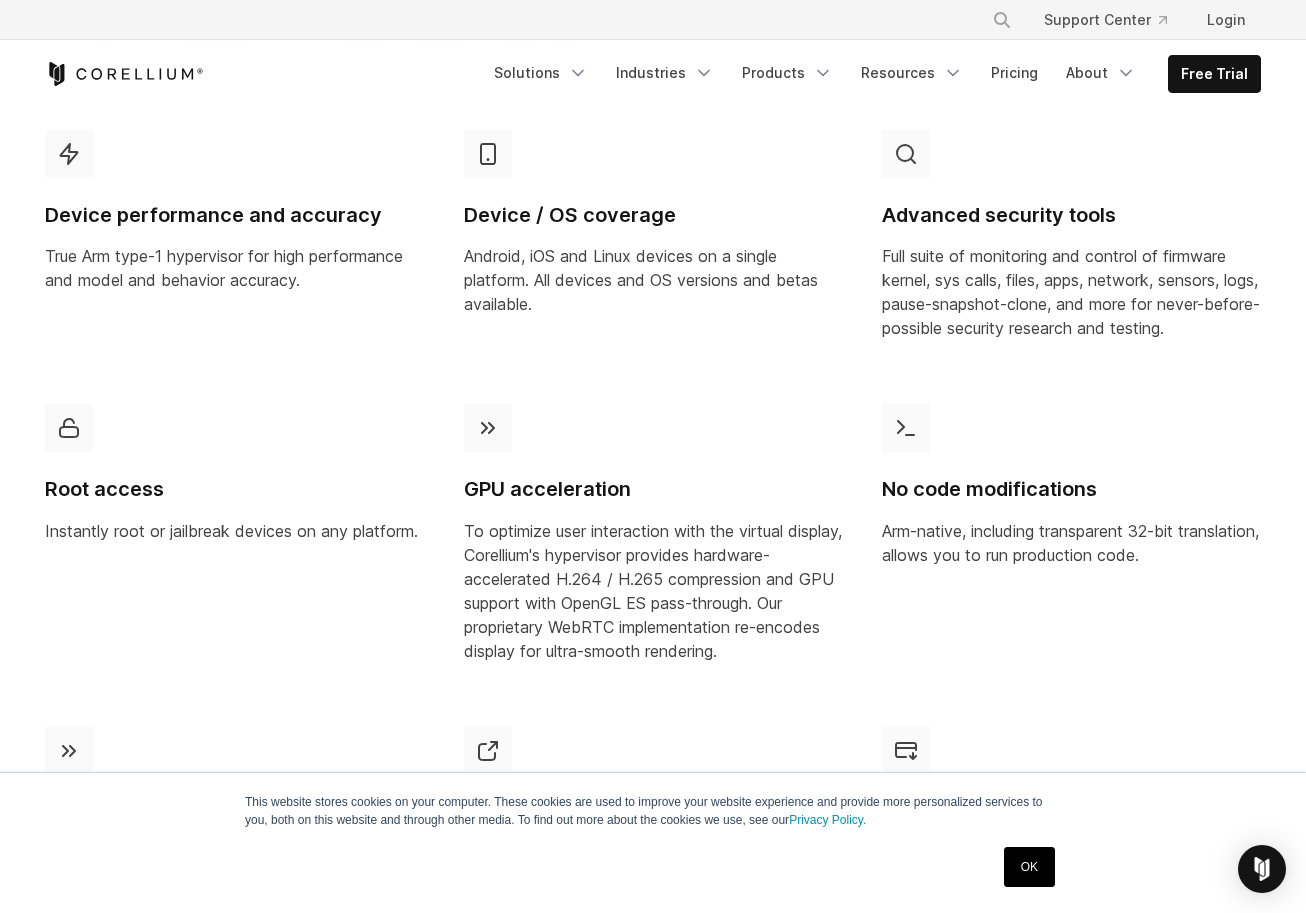 scroll, scrollTop: 1098, scrollLeft: 0, axis: vertical 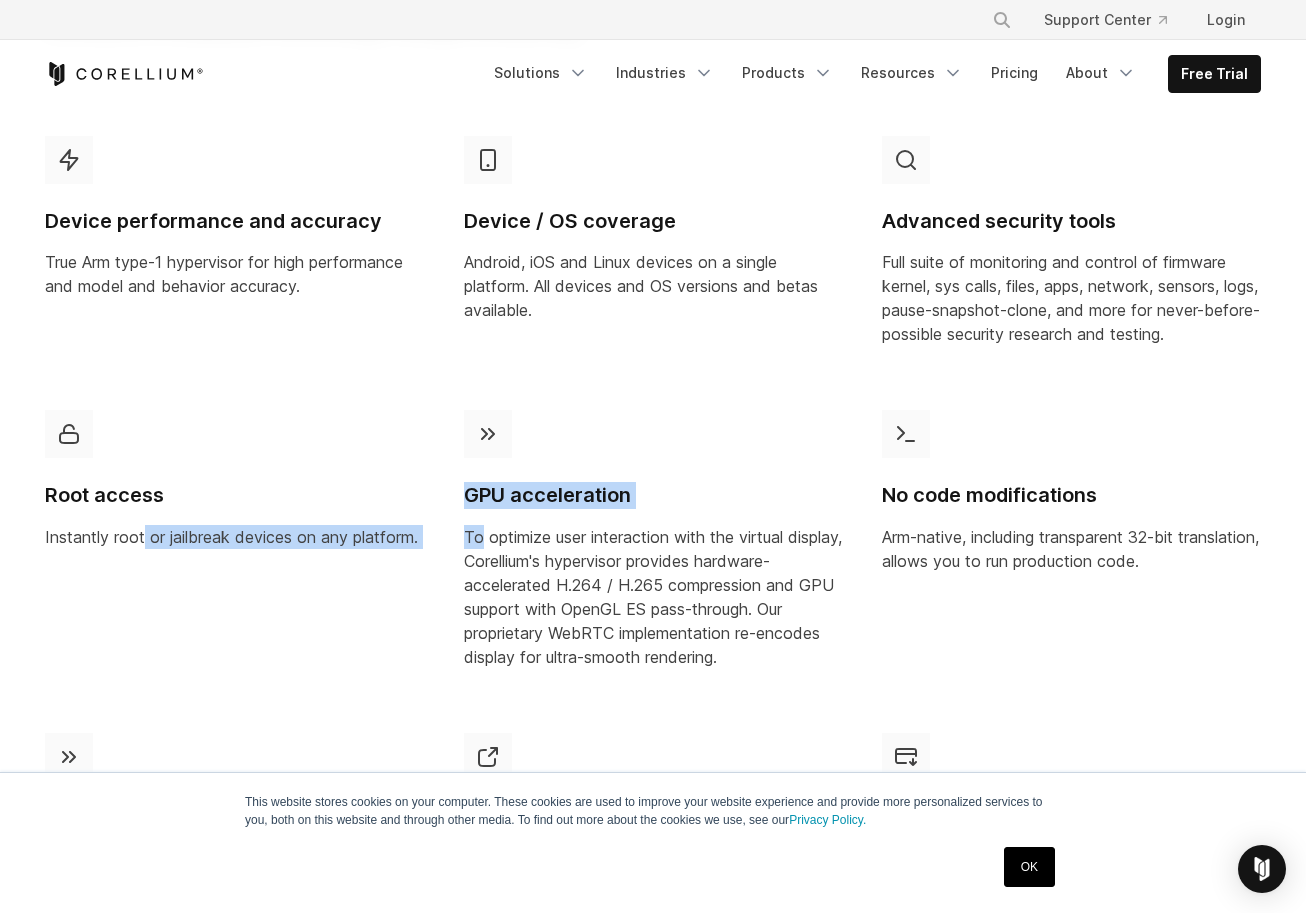 drag, startPoint x: 250, startPoint y: 542, endPoint x: 572, endPoint y: 565, distance: 322.82037 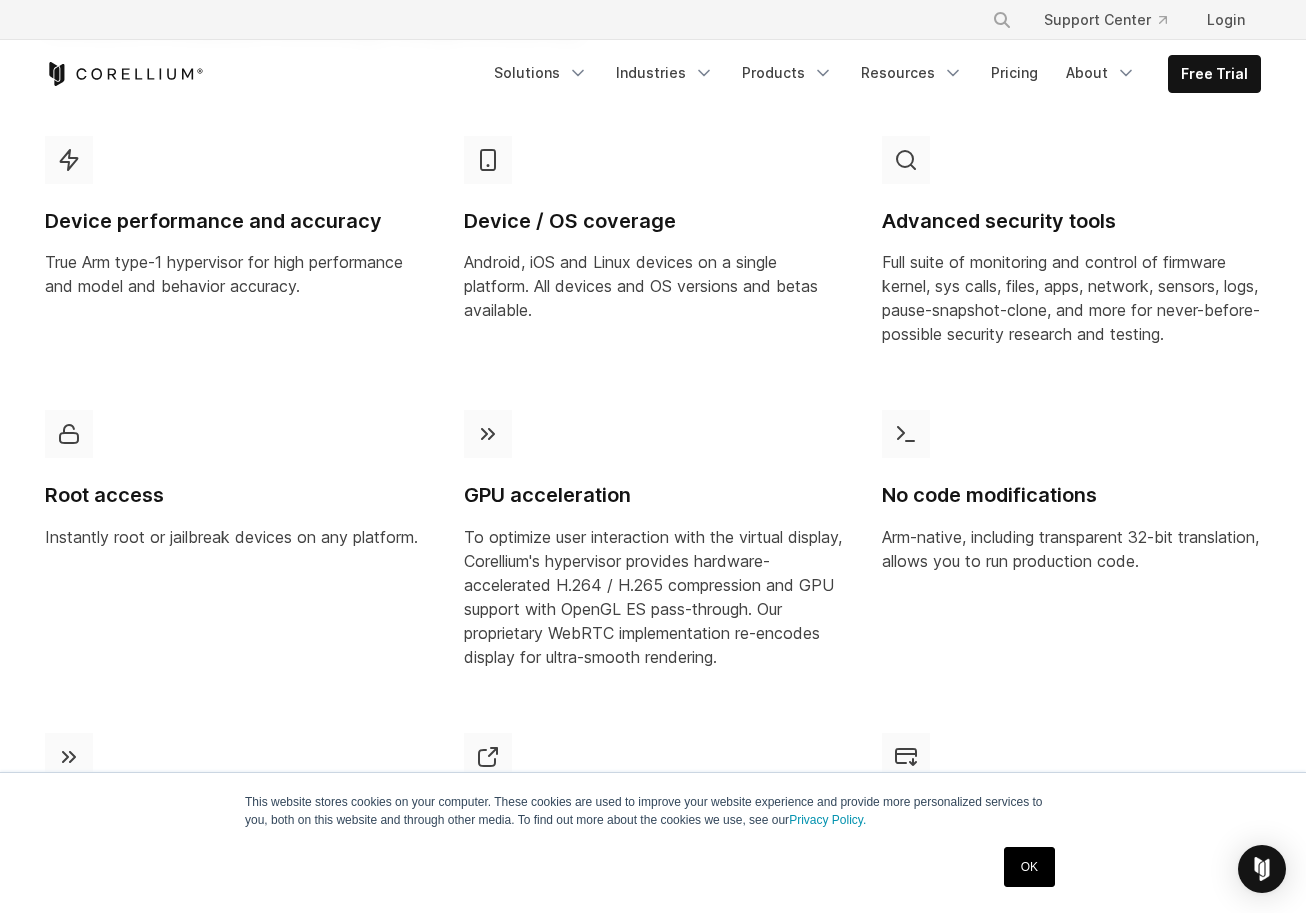 click on "To optimize user interaction with the virtual display, Corellium's hypervisor provides hardware-accelerated H.264 / H.265 compression and GPU support with OpenGL ES pass-through. Our proprietary WebRTC implementation re-encodes display for ultra-smooth rendering." at bounding box center (653, 597) 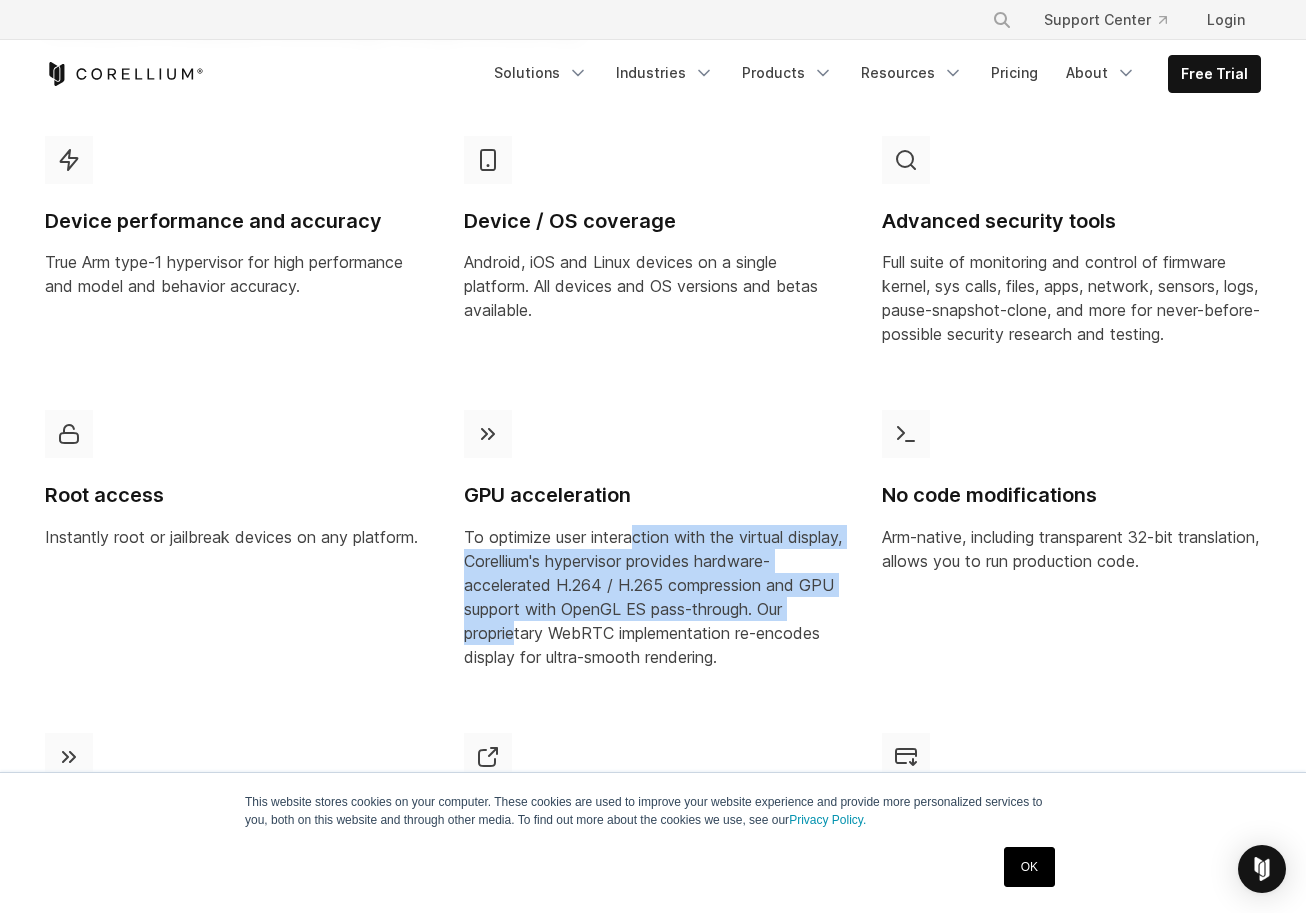 drag, startPoint x: 640, startPoint y: 548, endPoint x: 659, endPoint y: 648, distance: 101.788994 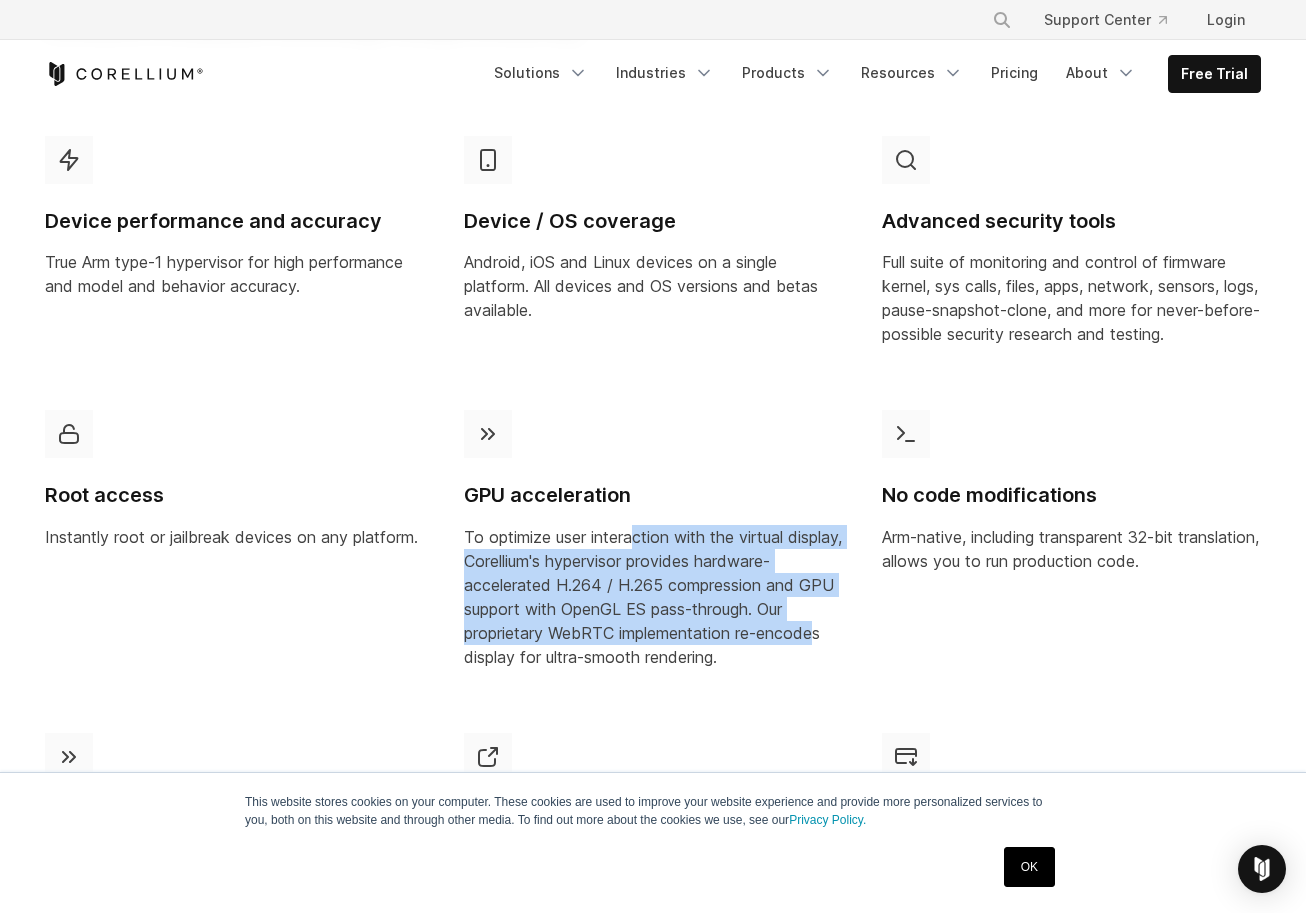 click on "To optimize user interaction with the virtual display, Corellium's hypervisor provides hardware-accelerated H.264 / H.265 compression and GPU support with OpenGL ES pass-through. Our proprietary WebRTC implementation re-encodes display for ultra-smooth rendering." at bounding box center (653, 597) 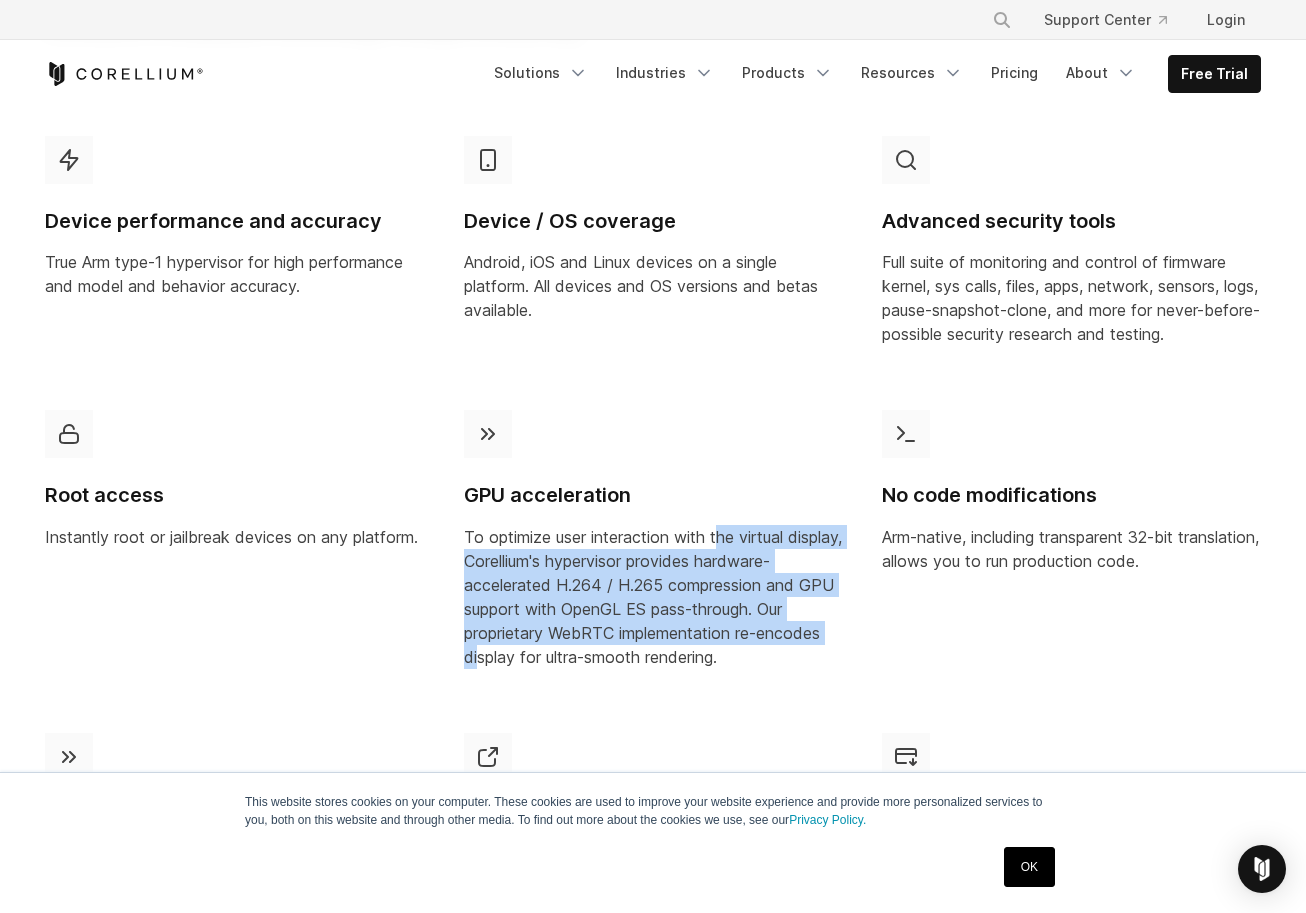 drag, startPoint x: 718, startPoint y: 543, endPoint x: 691, endPoint y: 680, distance: 139.63524 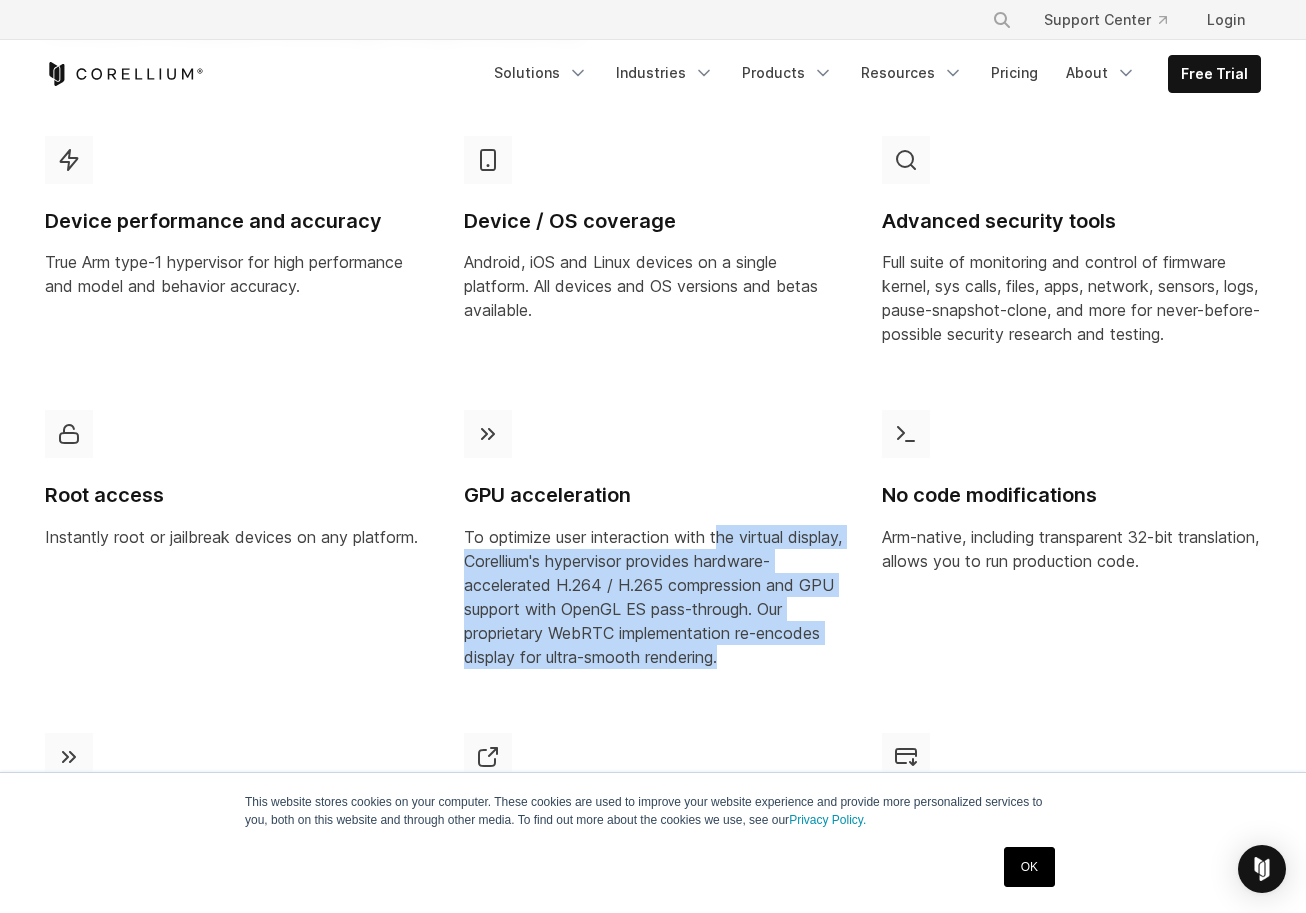 click on "To optimize user interaction with the virtual display, Corellium's hypervisor provides hardware-accelerated H.264 / H.265 compression and GPU support with OpenGL ES pass-through. Our proprietary WebRTC implementation re-encodes display for ultra-smooth rendering." at bounding box center (653, 597) 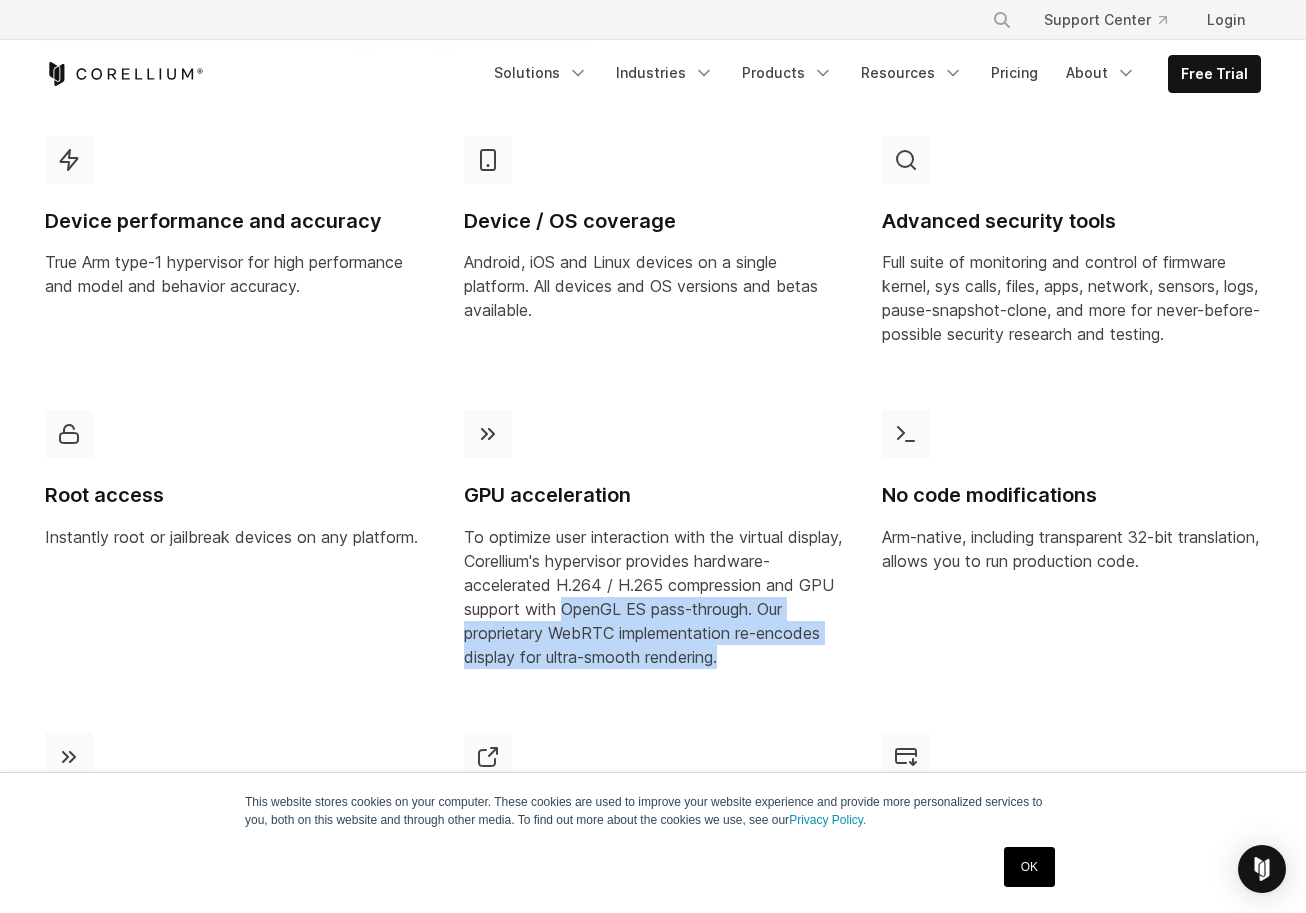 drag, startPoint x: 685, startPoint y: 688, endPoint x: 777, endPoint y: 560, distance: 157.63248 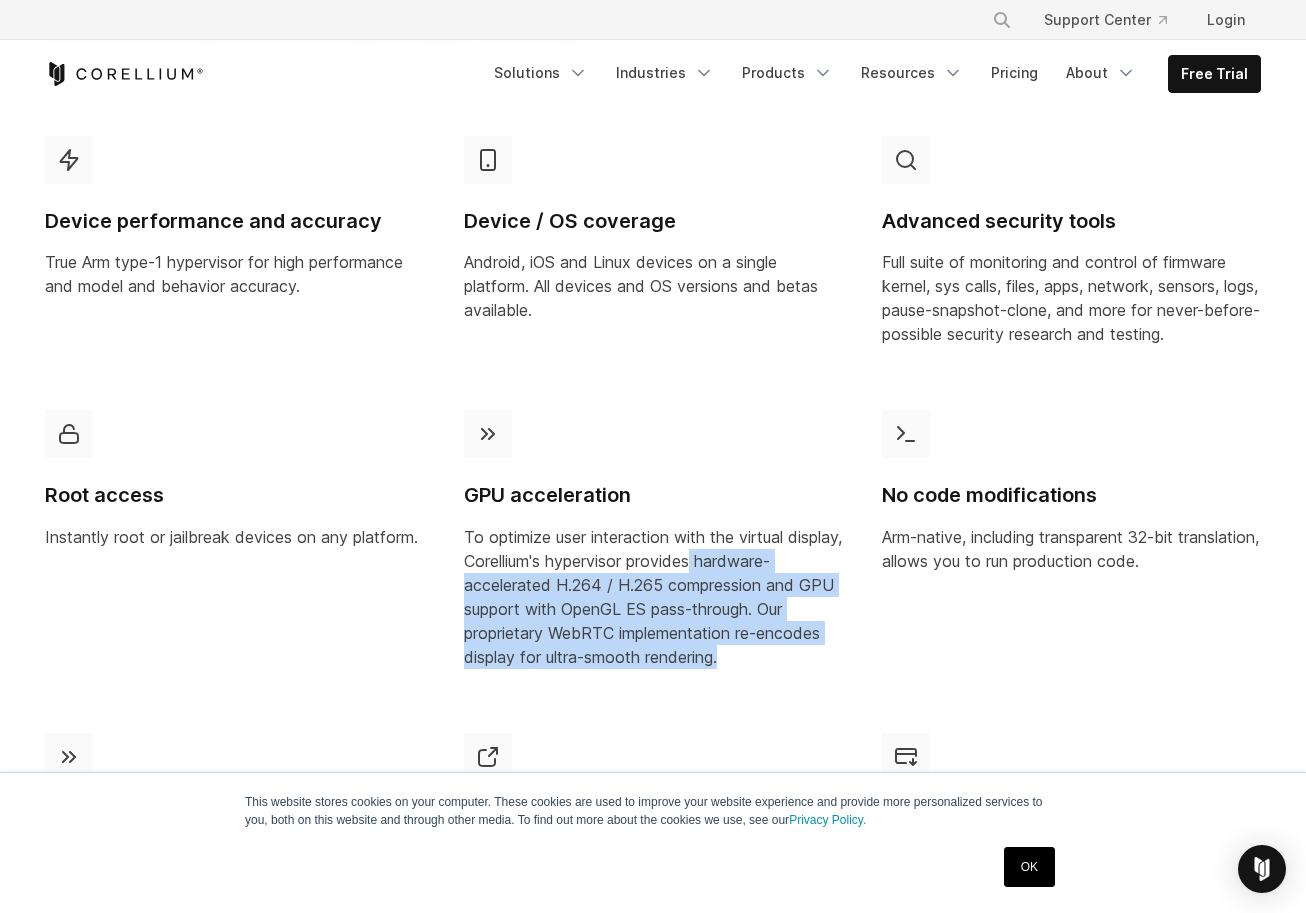 click on "To optimize user interaction with the virtual display, Corellium's hypervisor provides hardware-accelerated H.264 / H.265 compression and GPU support with OpenGL ES pass-through. Our proprietary WebRTC implementation re-encodes display for ultra-smooth rendering." at bounding box center (653, 597) 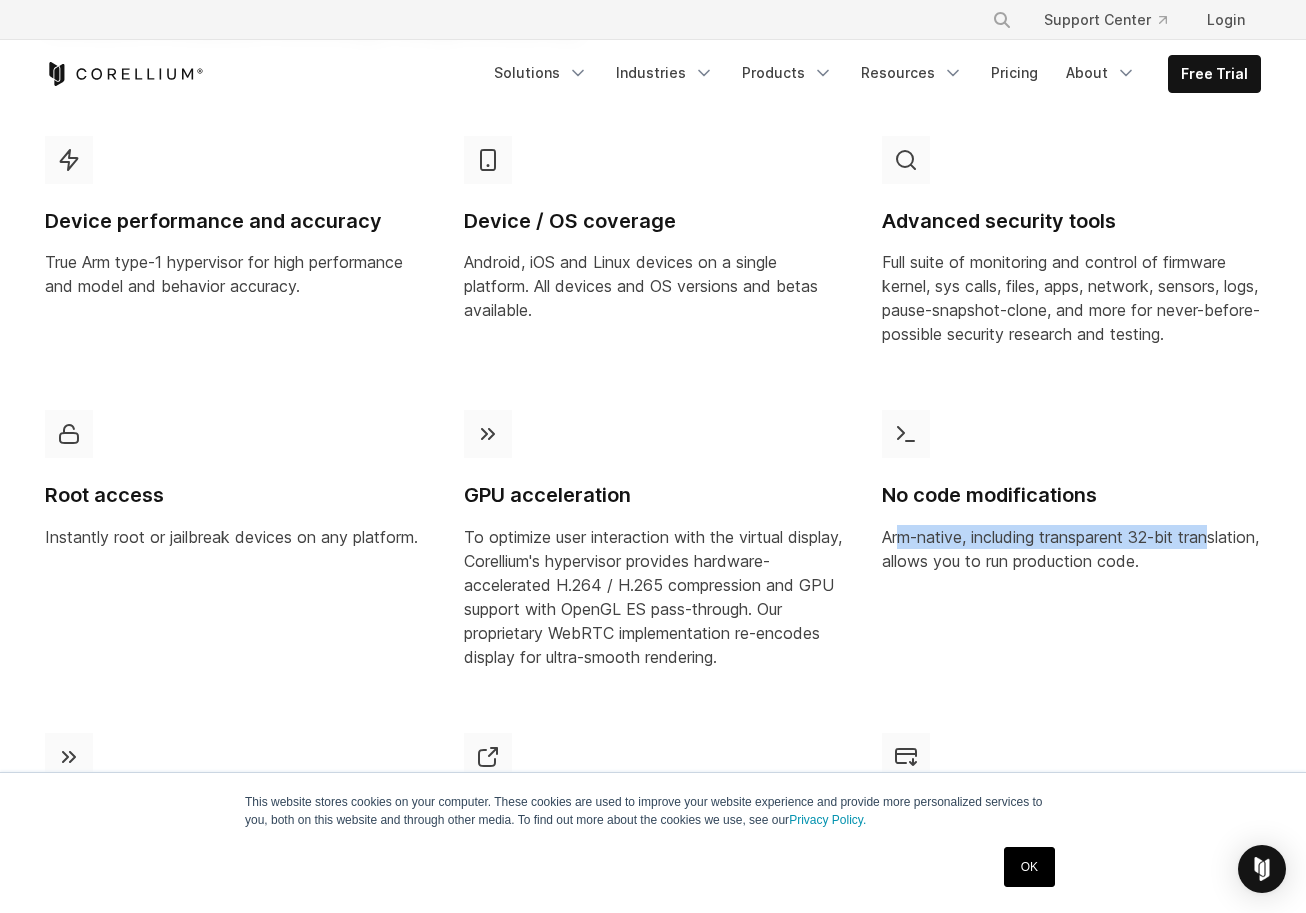 drag, startPoint x: 907, startPoint y: 545, endPoint x: 910, endPoint y: 569, distance: 24.186773 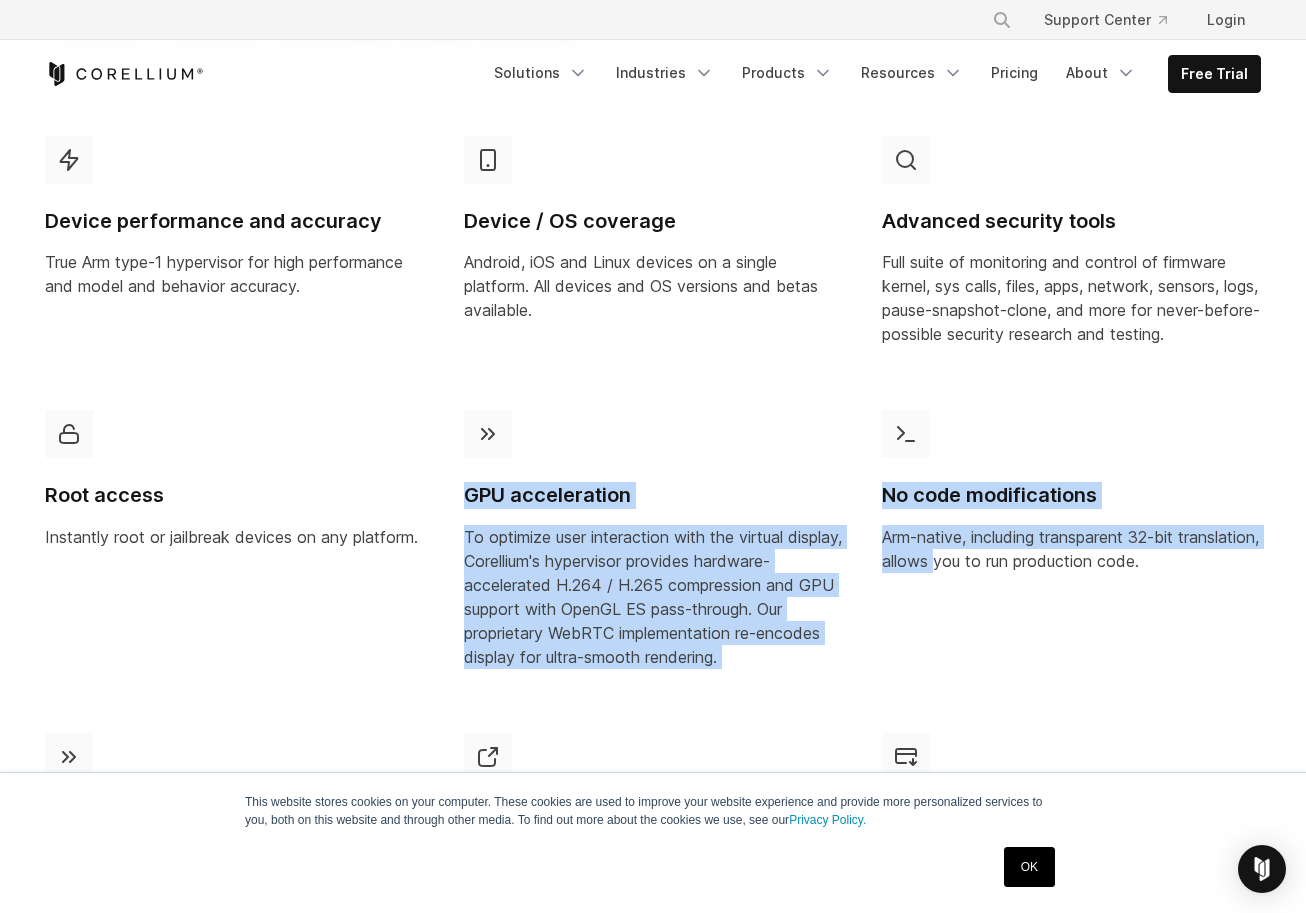 drag, startPoint x: 1021, startPoint y: 566, endPoint x: 734, endPoint y: 380, distance: 342.00146 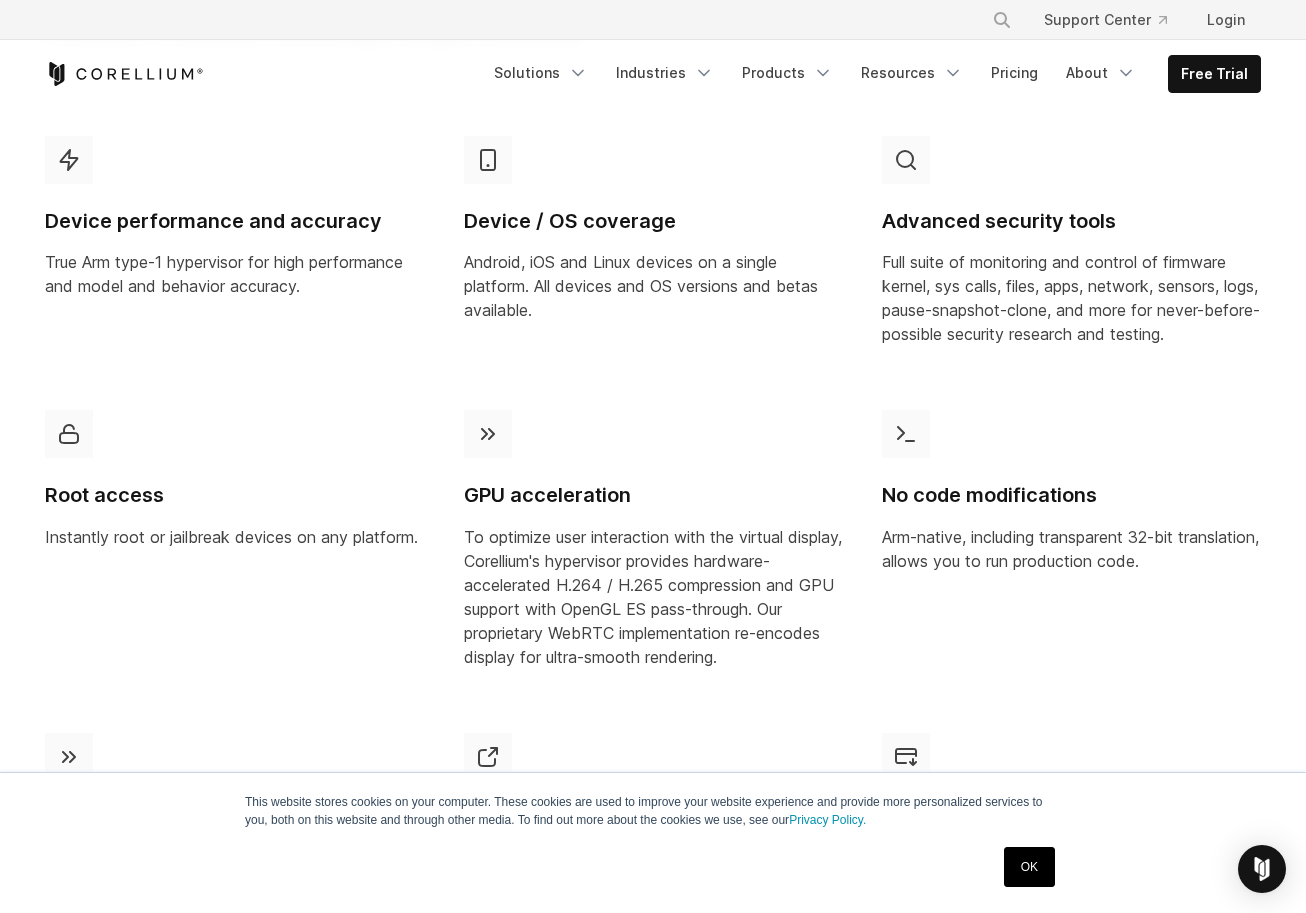 click on "Android, iOS and Linux devices on a single platform. All devices and OS versions and betas available." at bounding box center [653, 286] 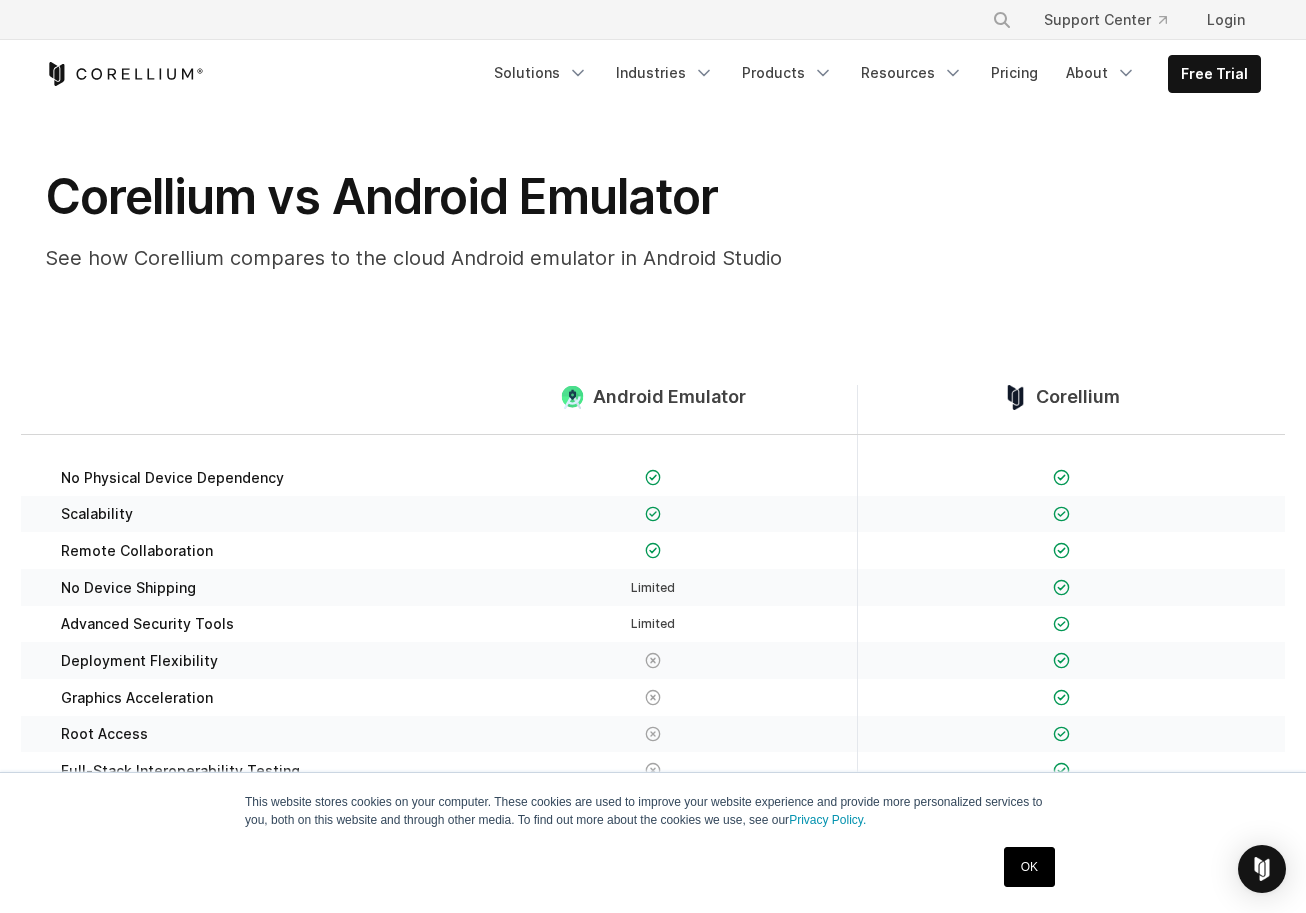 scroll, scrollTop: 0, scrollLeft: 0, axis: both 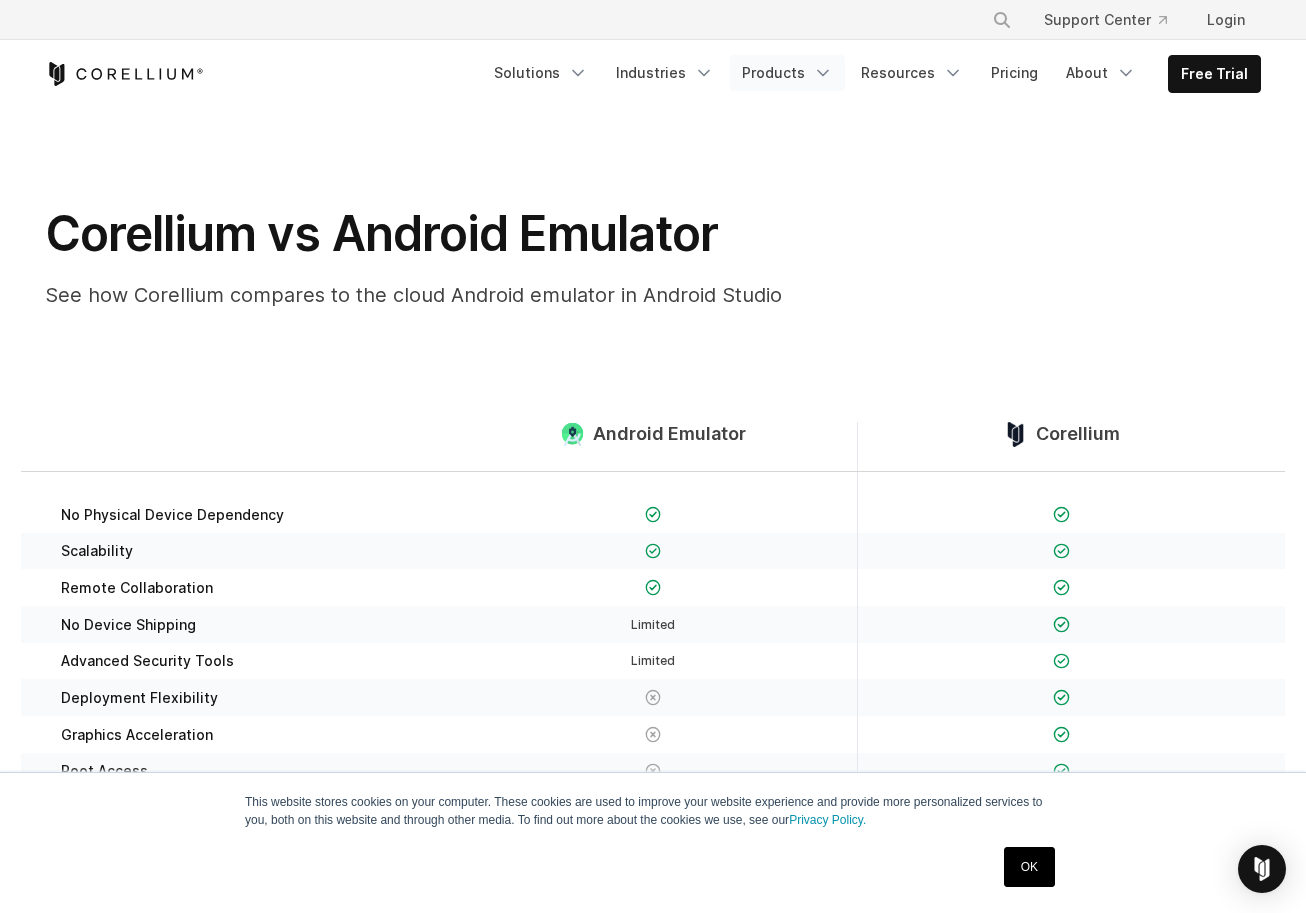 click on "Products" at bounding box center [787, 73] 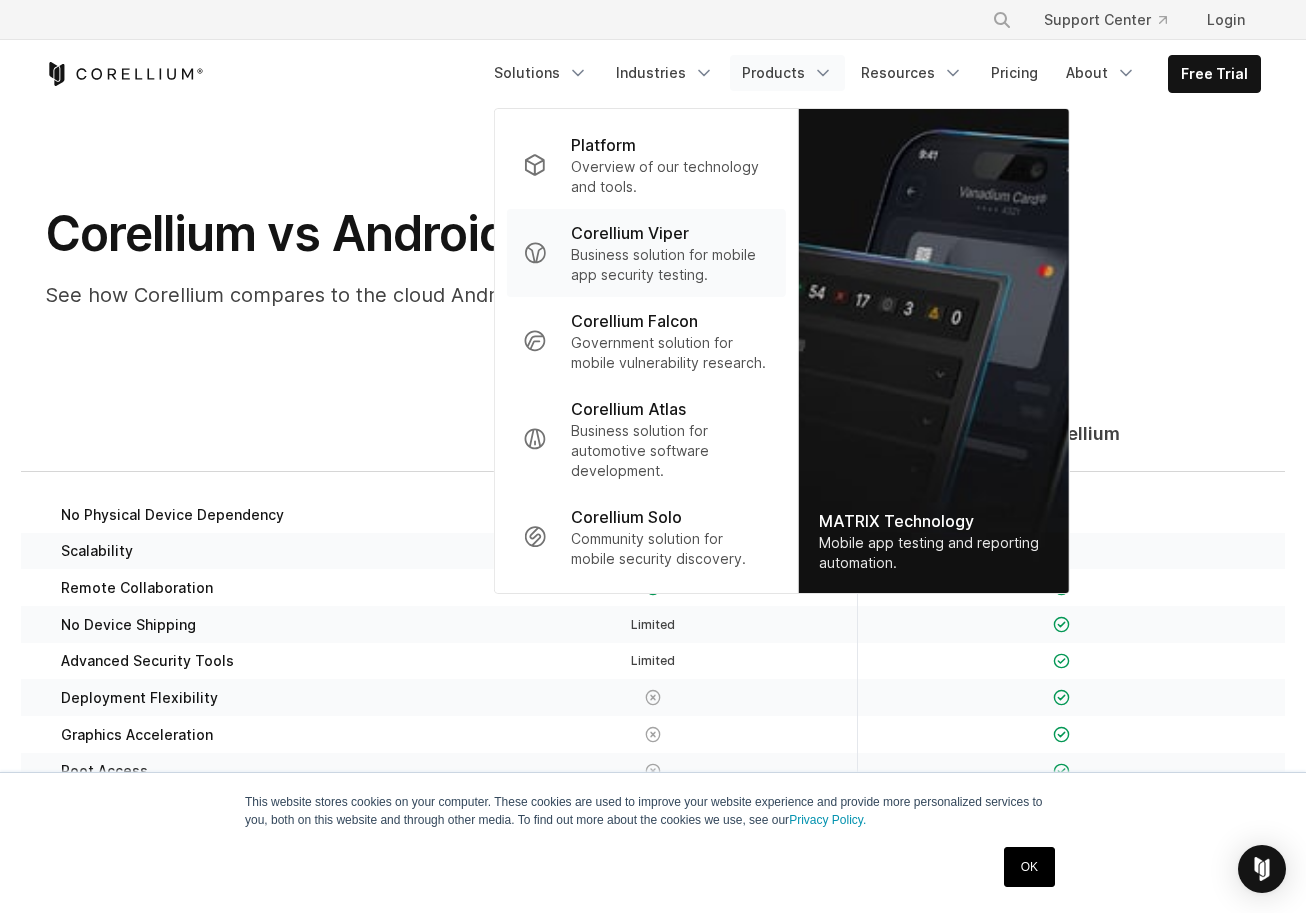 click on "Business solution for mobile app security testing." at bounding box center (670, 265) 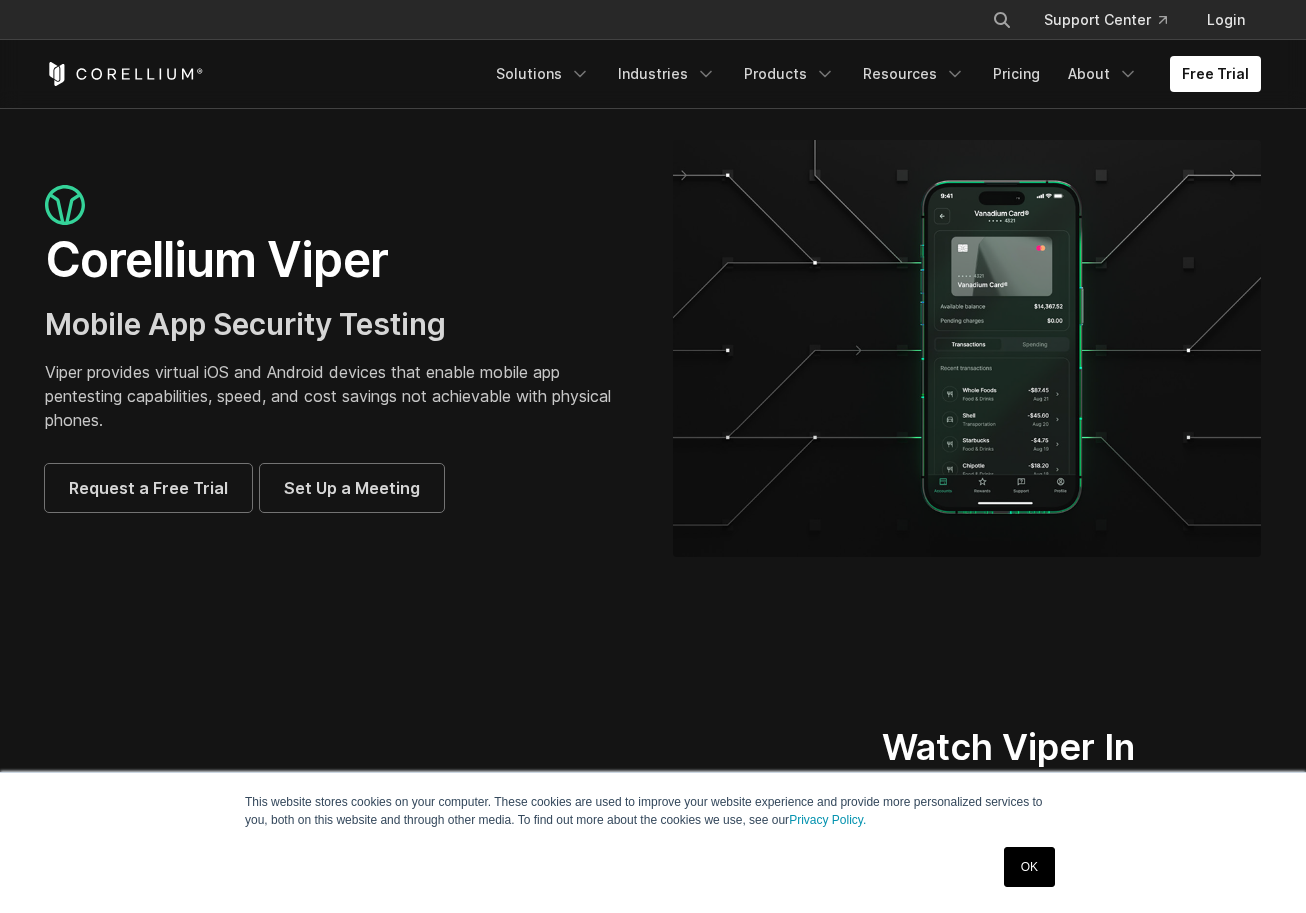 scroll, scrollTop: 0, scrollLeft: 0, axis: both 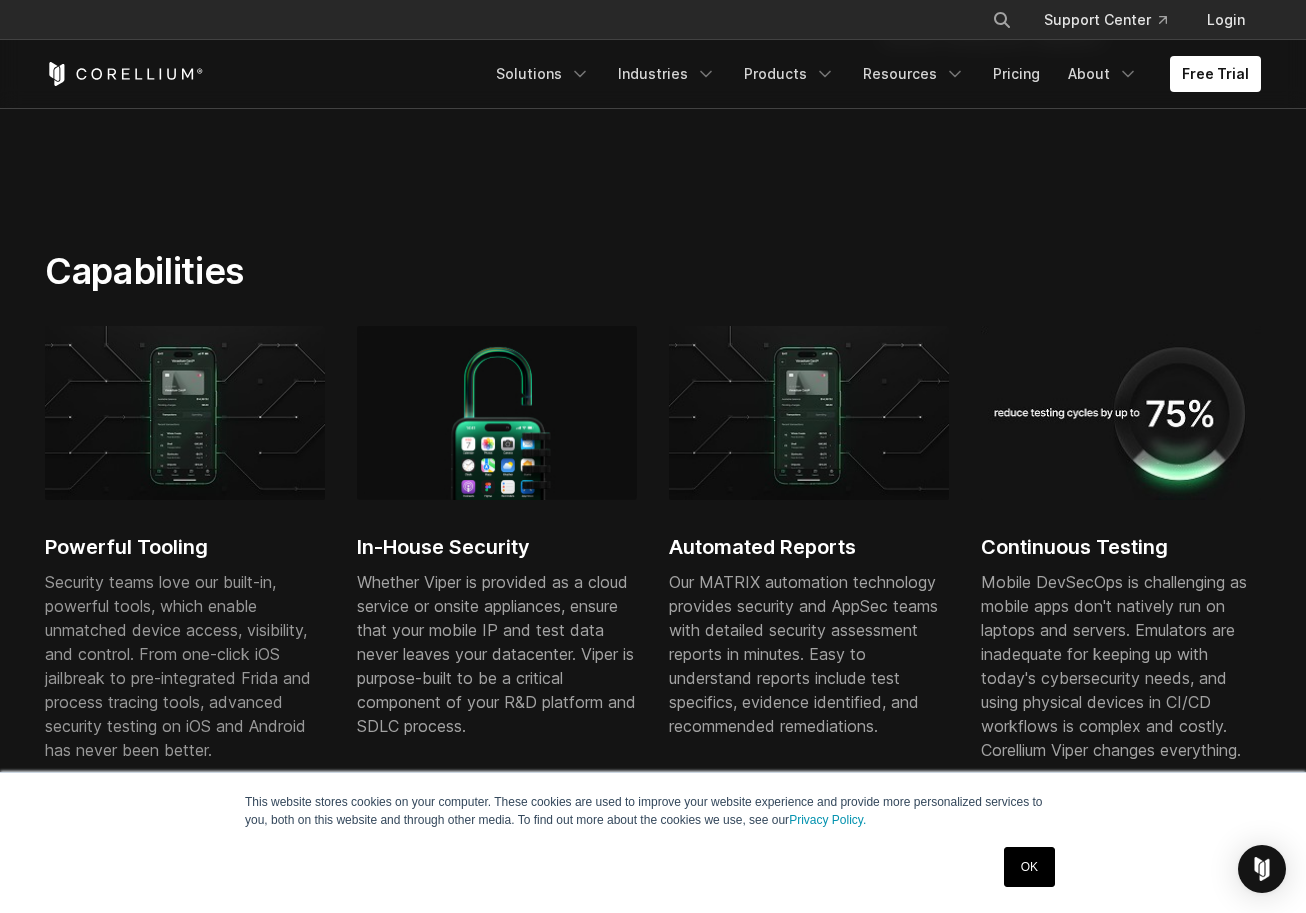 drag, startPoint x: 536, startPoint y: 621, endPoint x: 569, endPoint y: 641, distance: 38.587563 